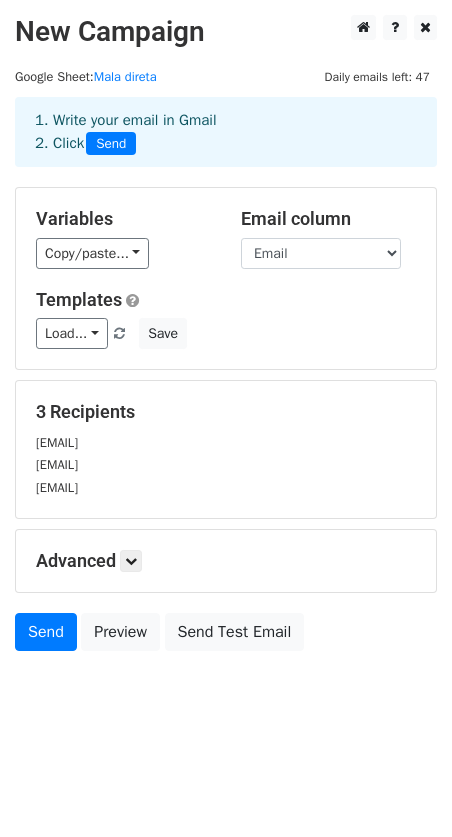 scroll, scrollTop: 0, scrollLeft: 0, axis: both 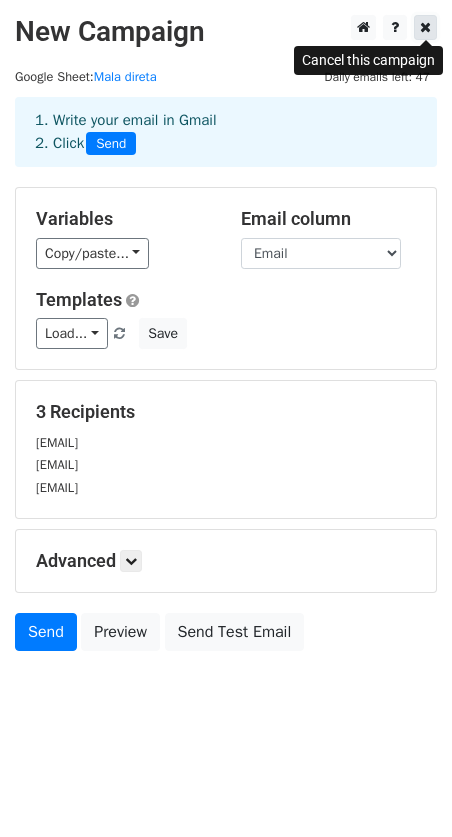click at bounding box center [425, 27] 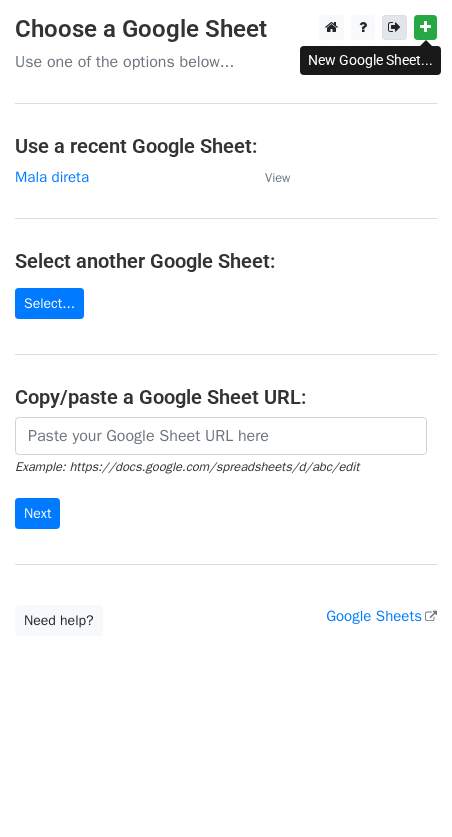 scroll, scrollTop: 0, scrollLeft: 0, axis: both 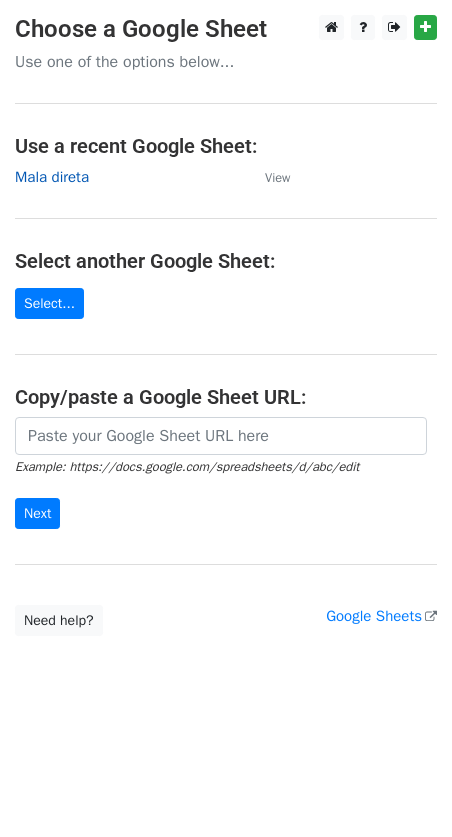 click on "Mala direta" at bounding box center [52, 177] 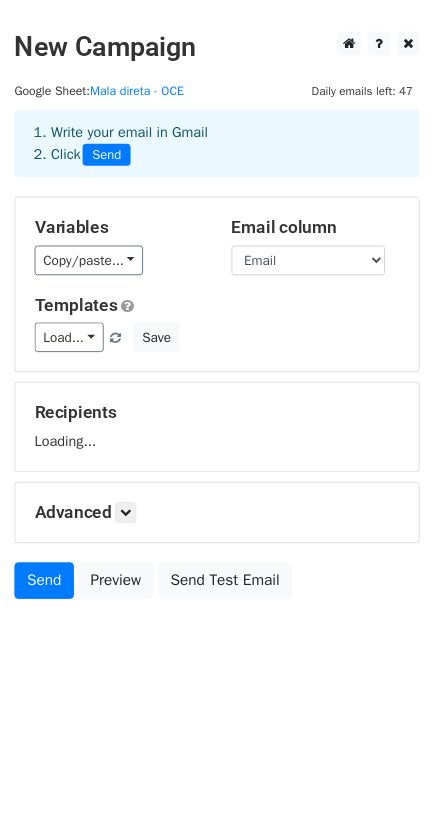 scroll, scrollTop: 0, scrollLeft: 0, axis: both 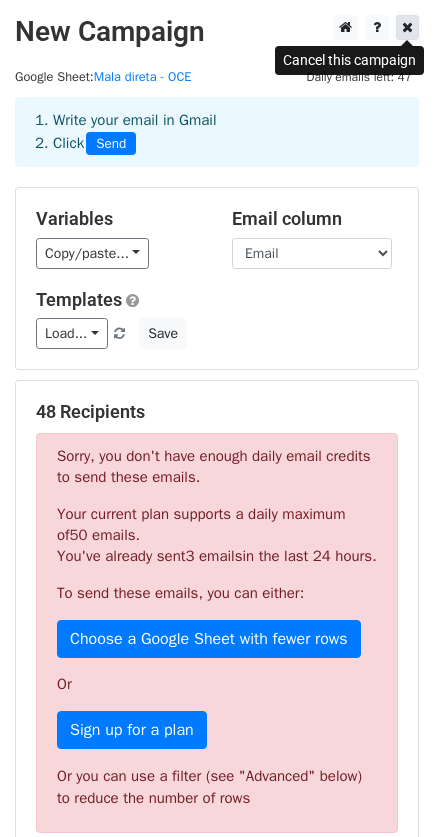 click at bounding box center (407, 27) 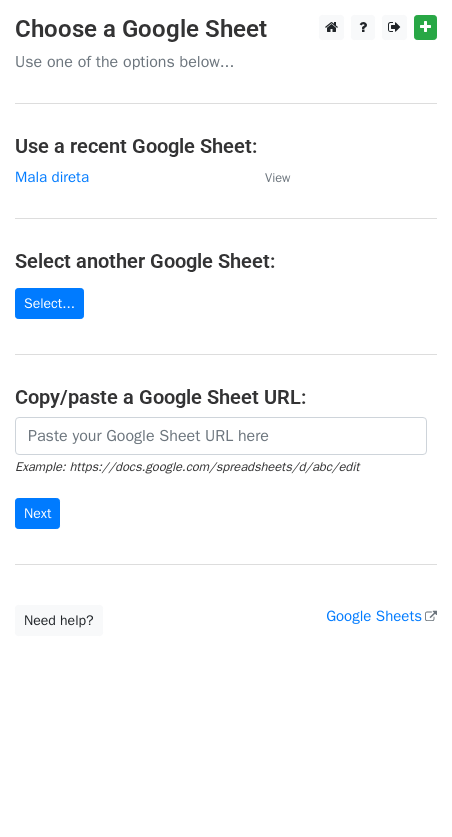 scroll, scrollTop: 0, scrollLeft: 0, axis: both 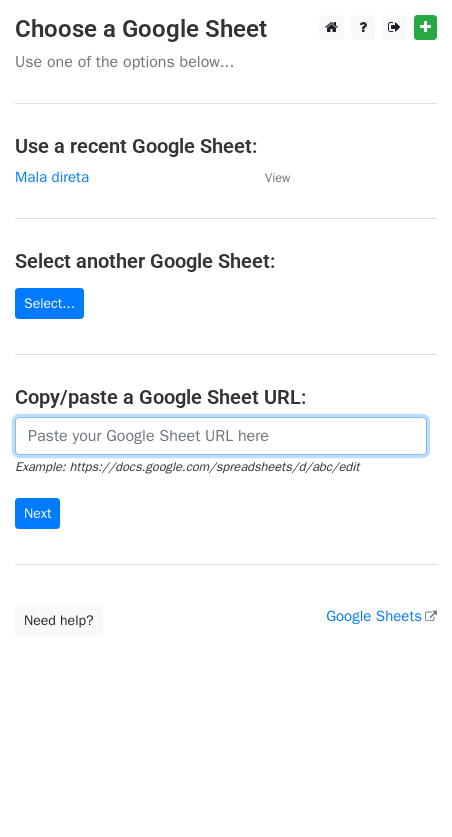 drag, startPoint x: 205, startPoint y: 431, endPoint x: 186, endPoint y: 441, distance: 21.470911 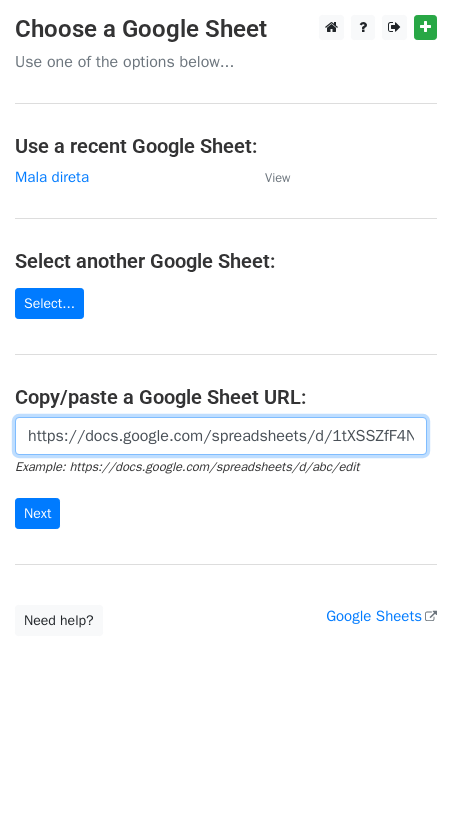 scroll, scrollTop: 0, scrollLeft: 436, axis: horizontal 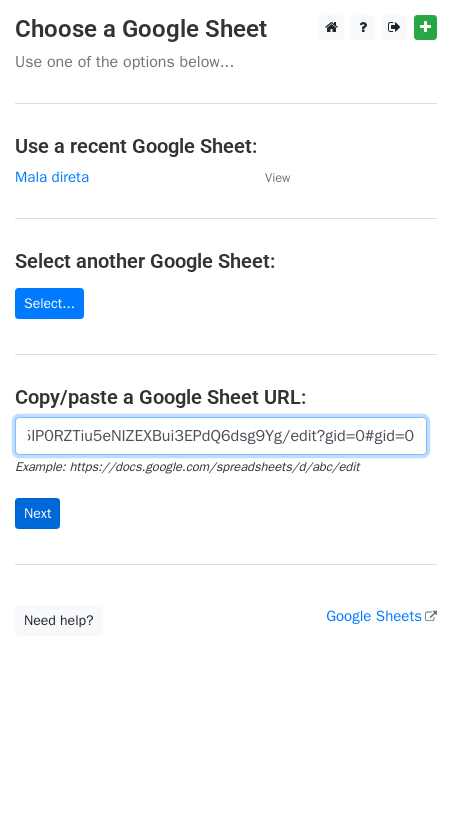 type on "https://docs.google.com/spreadsheets/d/1tXSSZfF4Nz4a5IP0RZTiu5eNIZEXBui3EPdQ6dsg9Yg/edit?gid=0#gid=0" 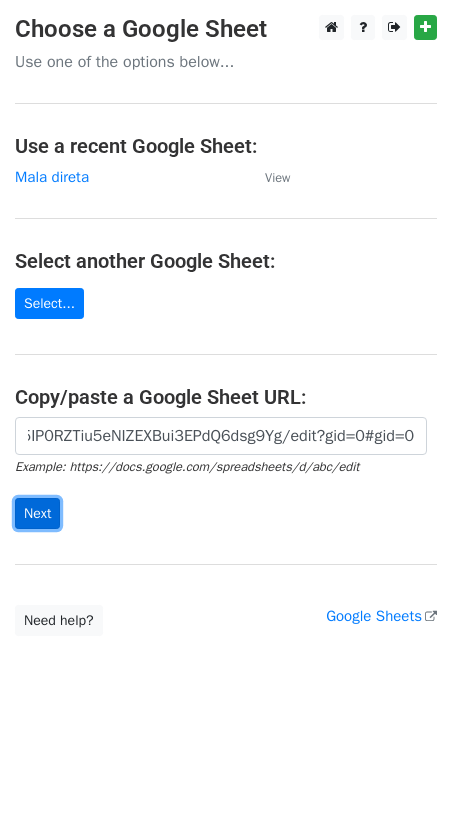 click on "Next" at bounding box center (37, 513) 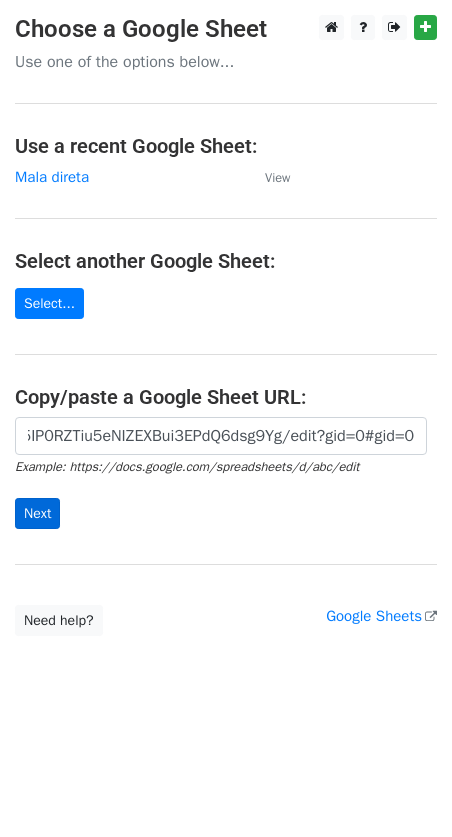 scroll, scrollTop: 0, scrollLeft: 0, axis: both 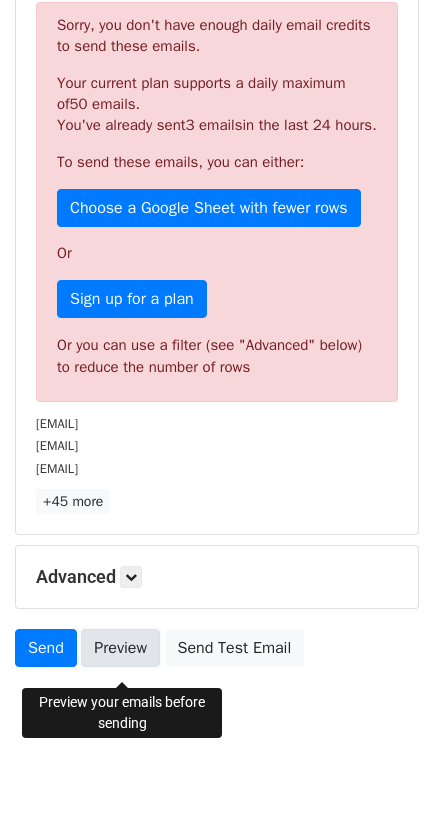 click on "Preview" at bounding box center (120, 648) 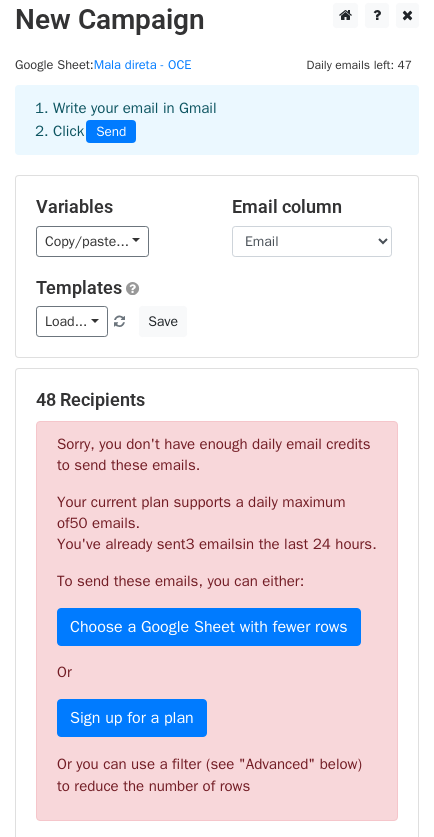 scroll, scrollTop: 0, scrollLeft: 0, axis: both 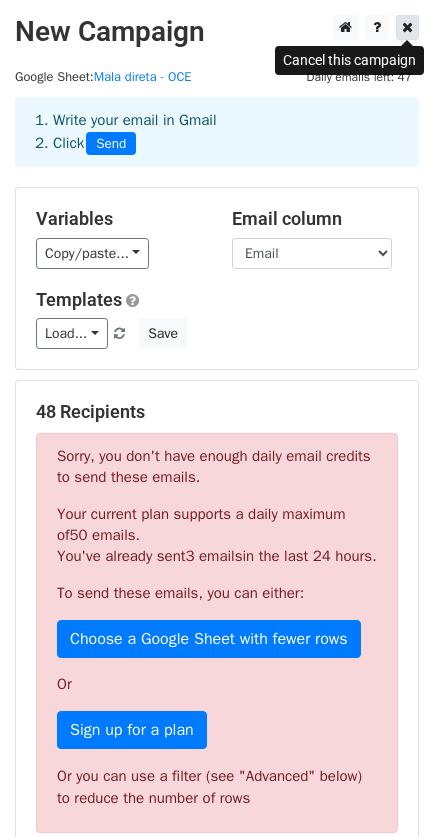 click at bounding box center [407, 27] 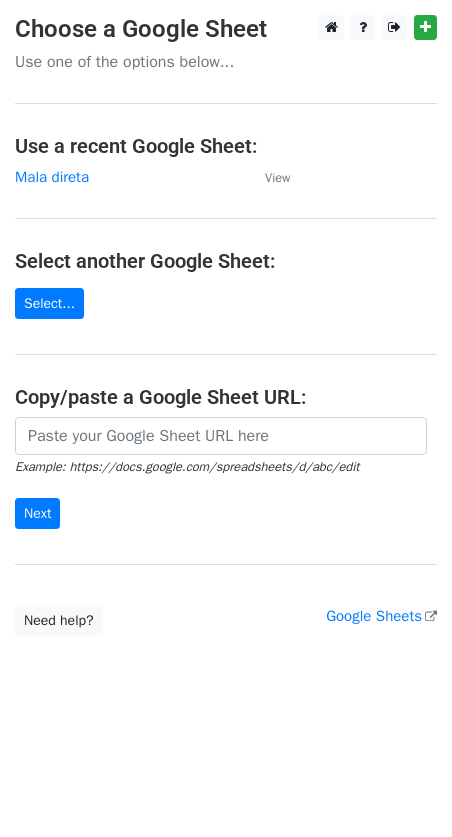 scroll, scrollTop: 0, scrollLeft: 0, axis: both 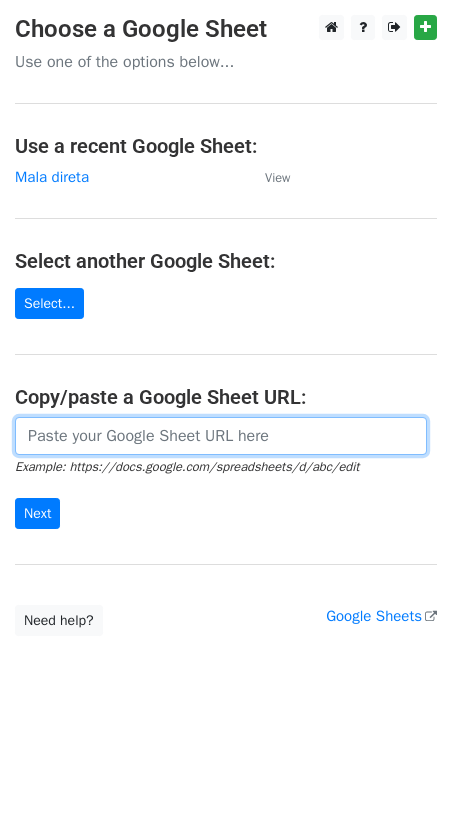 click at bounding box center (221, 436) 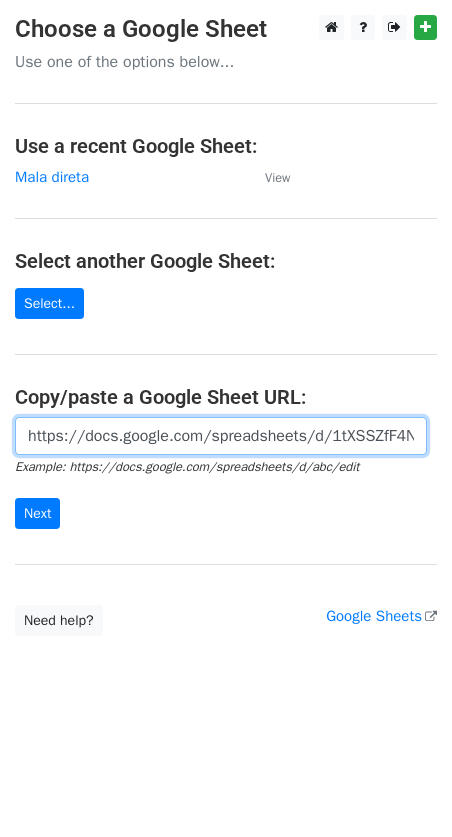 scroll, scrollTop: 0, scrollLeft: 436, axis: horizontal 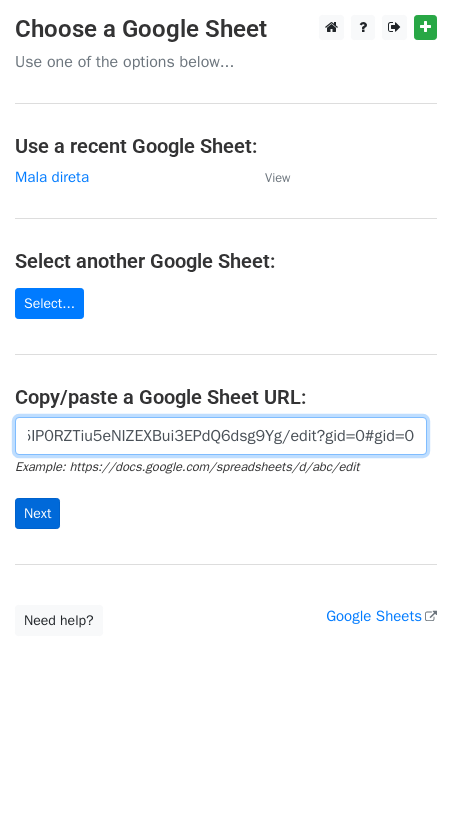 type on "https://docs.google.com/spreadsheets/d/1tXSSZfF4Nz4a5IP0RZTiu5eNIZEXBui3EPdQ6dsg9Yg/edit?gid=0#gid=0" 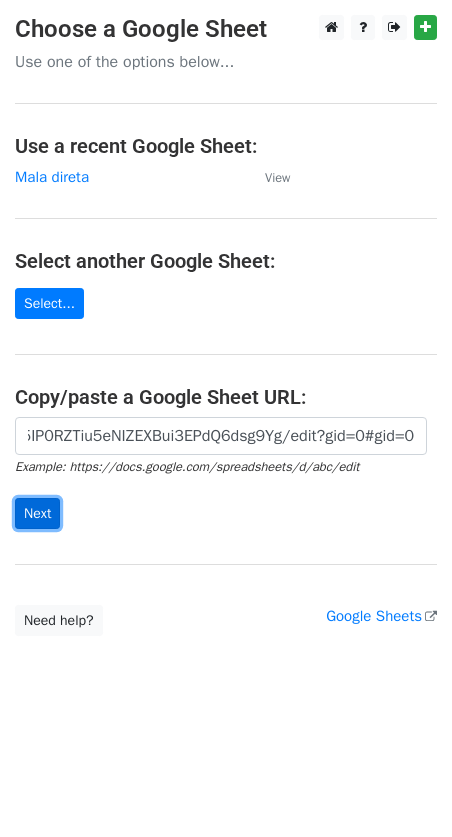 click on "Next" at bounding box center [37, 513] 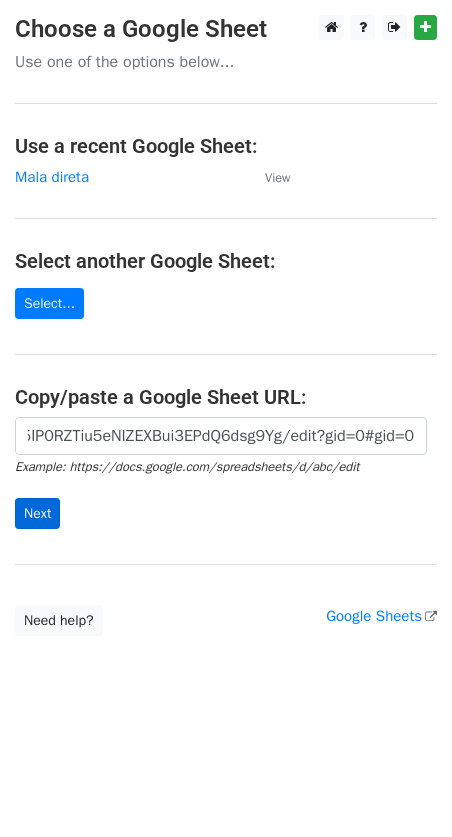 scroll, scrollTop: 0, scrollLeft: 0, axis: both 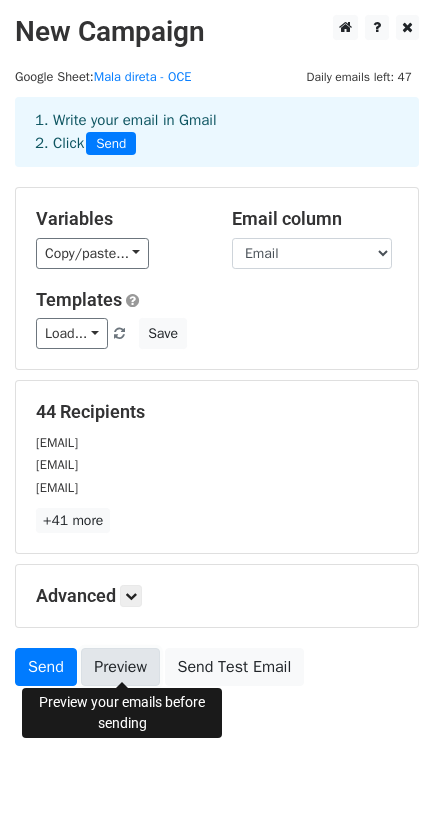 click on "Preview" at bounding box center (120, 667) 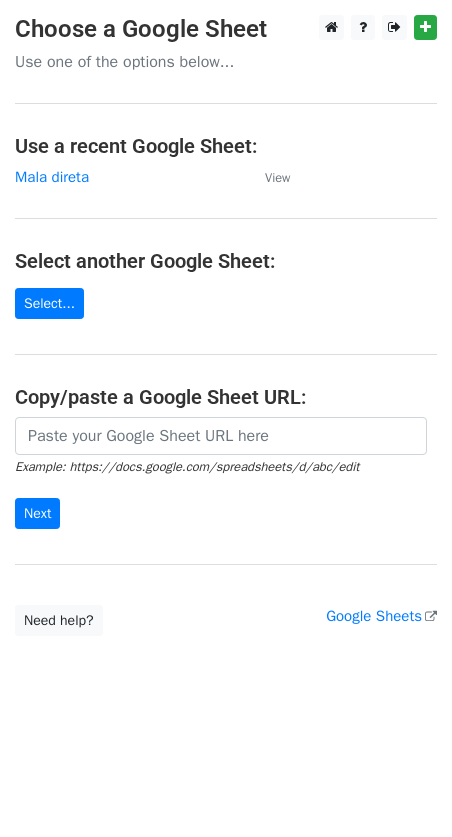scroll, scrollTop: 0, scrollLeft: 0, axis: both 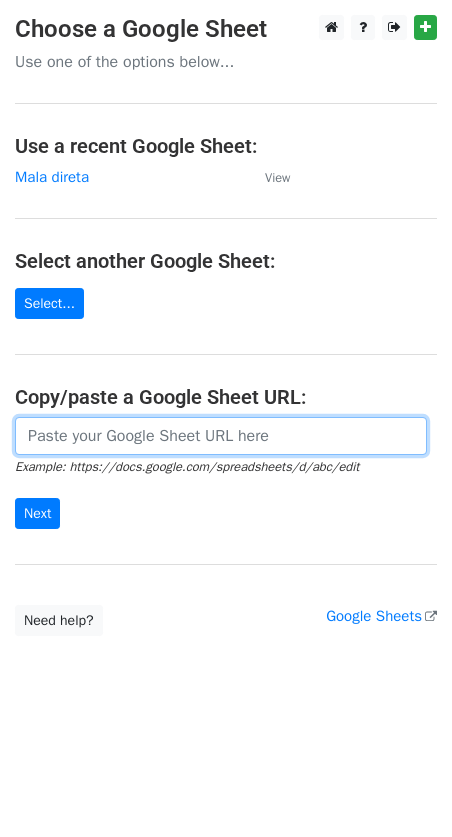 click at bounding box center (221, 436) 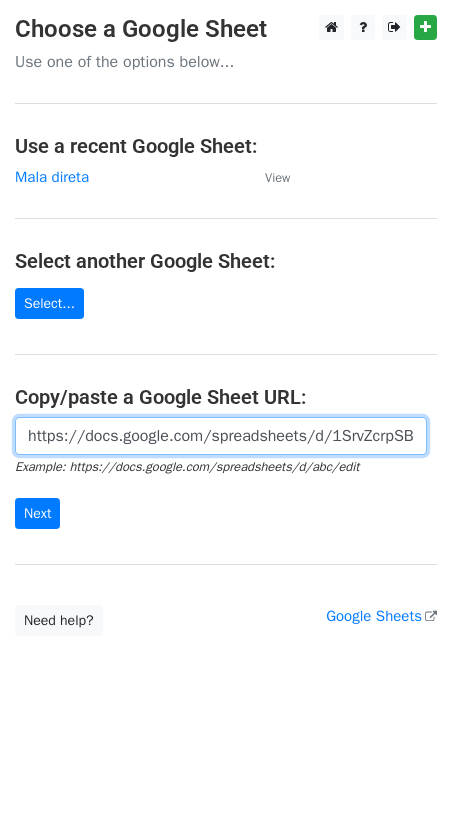 scroll, scrollTop: 0, scrollLeft: 437, axis: horizontal 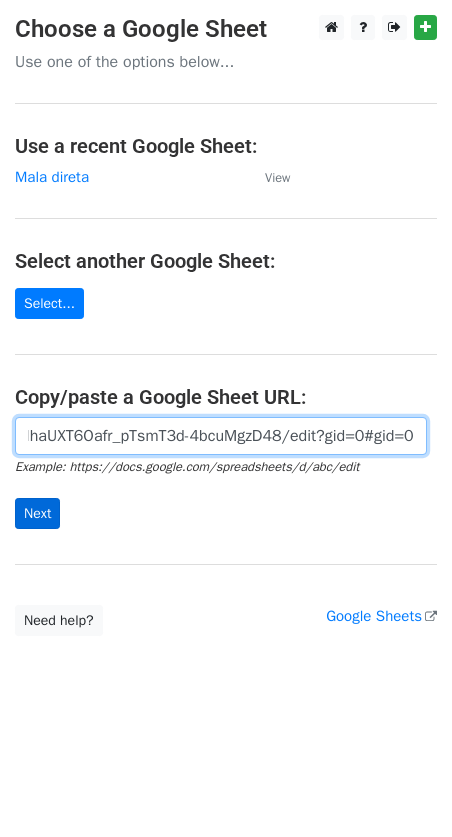 type on "https://docs.google.com/spreadsheets/d/1SrvZcrpSBPsy-IhaUXT6Oafr_pTsmT3d-4bcuMgzD48/edit?gid=0#gid=0" 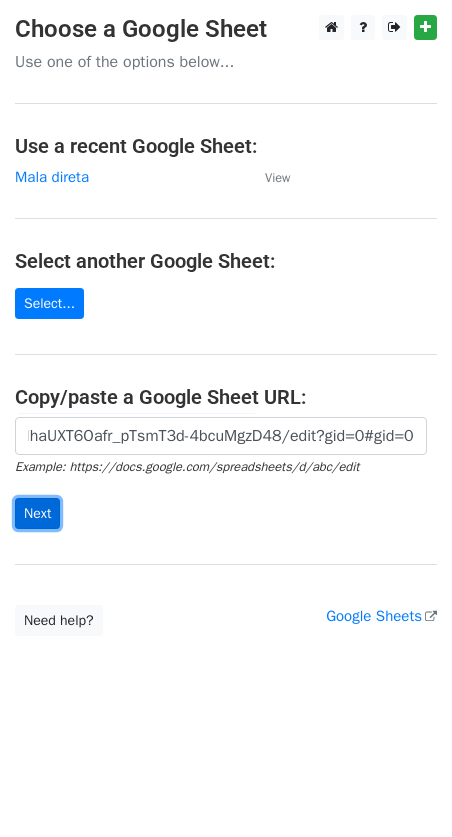 click on "Next" at bounding box center [37, 513] 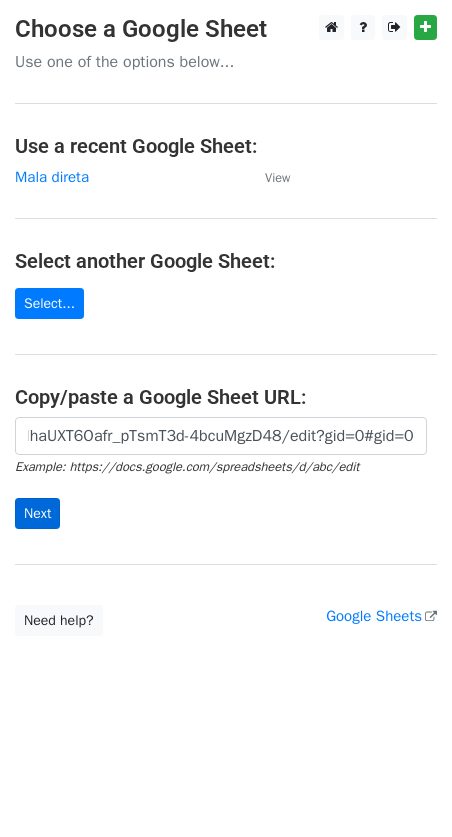 scroll, scrollTop: 0, scrollLeft: 0, axis: both 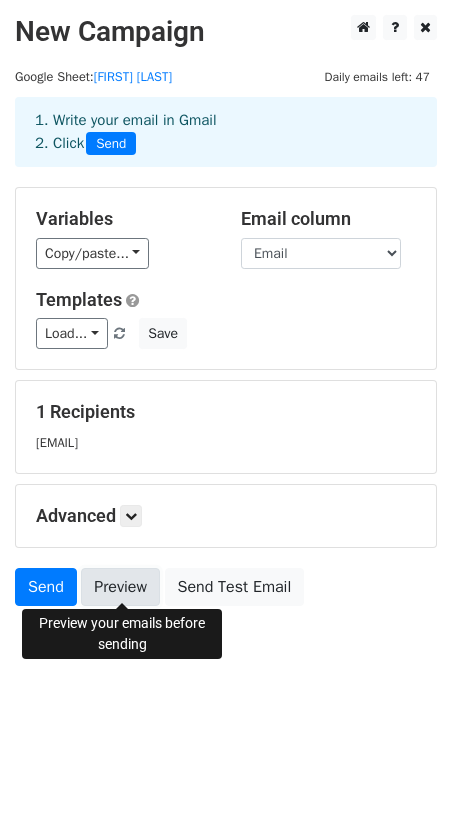 click on "Preview" at bounding box center [120, 587] 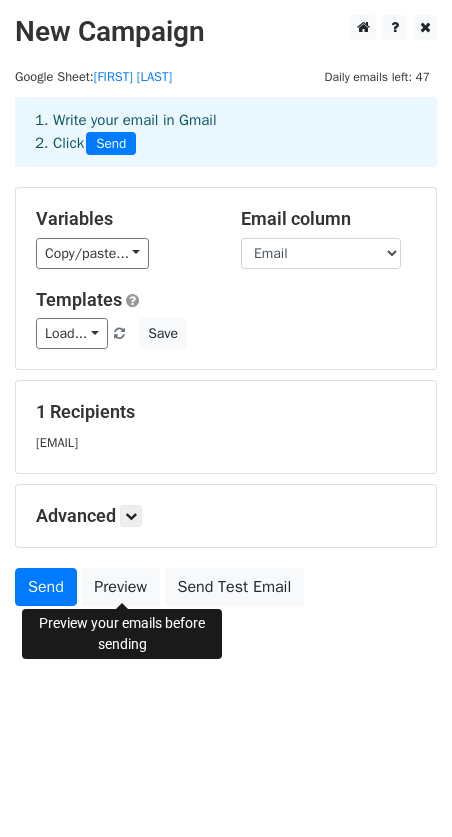 click on "Variables
Copy/paste...
{{Nome}}
{{Email}}
{{OCE}}
{{Link_da_Planilha}}
Email column
Nome
Email
OCE
Link_da_Planilha
Templates
Load...
No templates saved
Save" at bounding box center [226, 278] 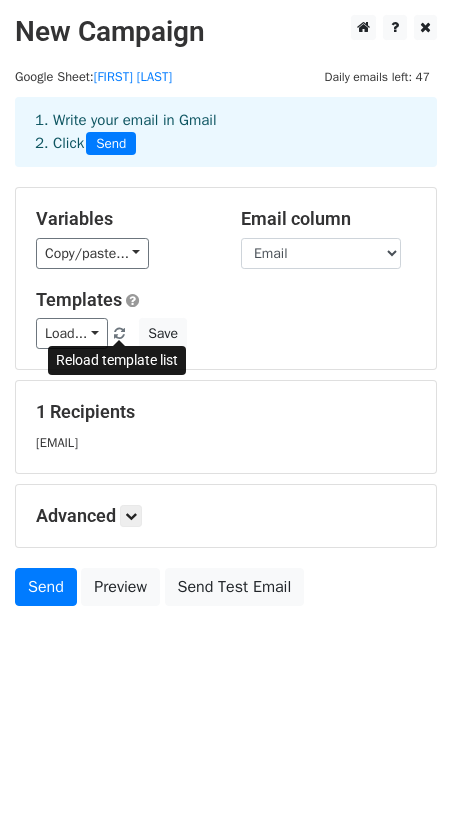 click at bounding box center [119, 334] 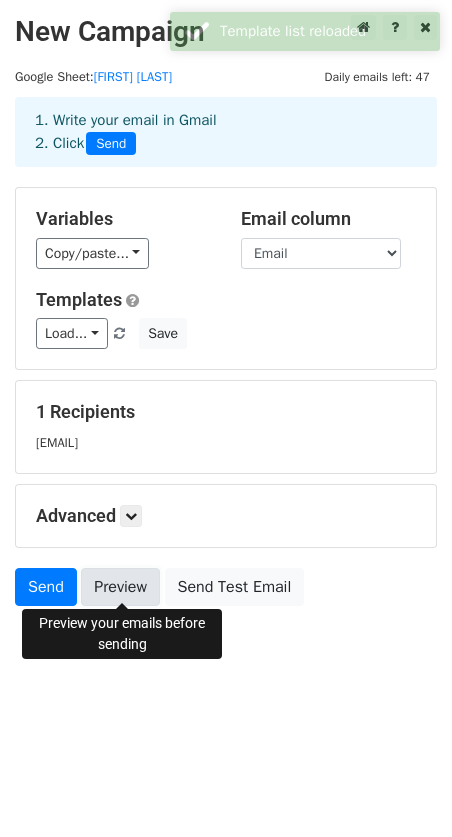 click on "Preview" at bounding box center (120, 587) 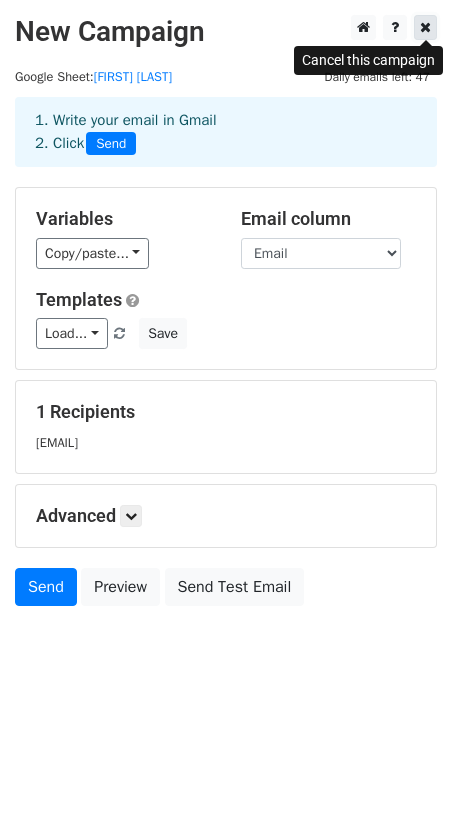 click at bounding box center [425, 27] 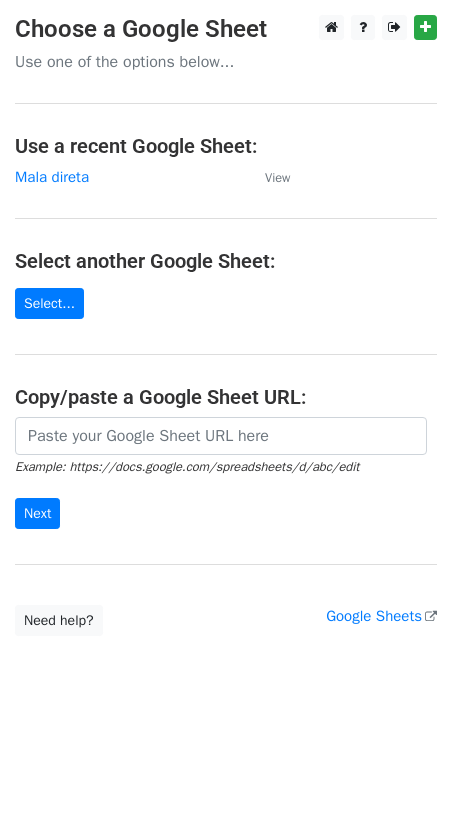 scroll, scrollTop: 0, scrollLeft: 0, axis: both 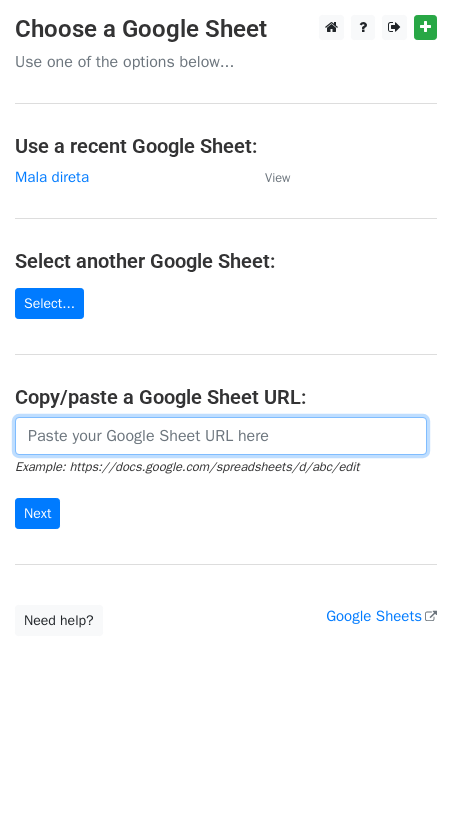 click at bounding box center [221, 436] 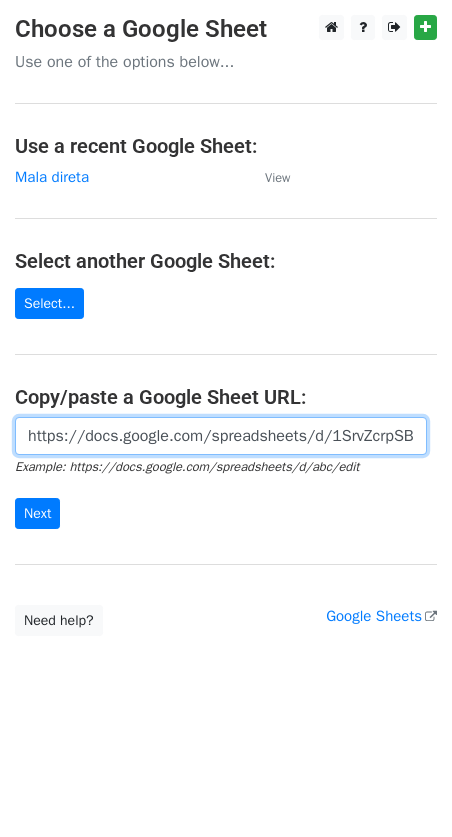 scroll, scrollTop: 0, scrollLeft: 437, axis: horizontal 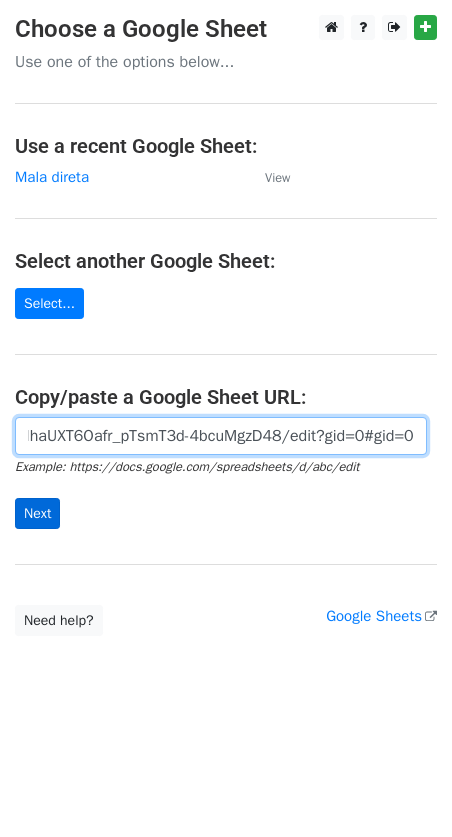 type on "https://docs.google.com/spreadsheets/d/1SrvZcrpSBPsy-IhaUXT6Oafr_pTsmT3d-4bcuMgzD48/edit?gid=0#gid=0" 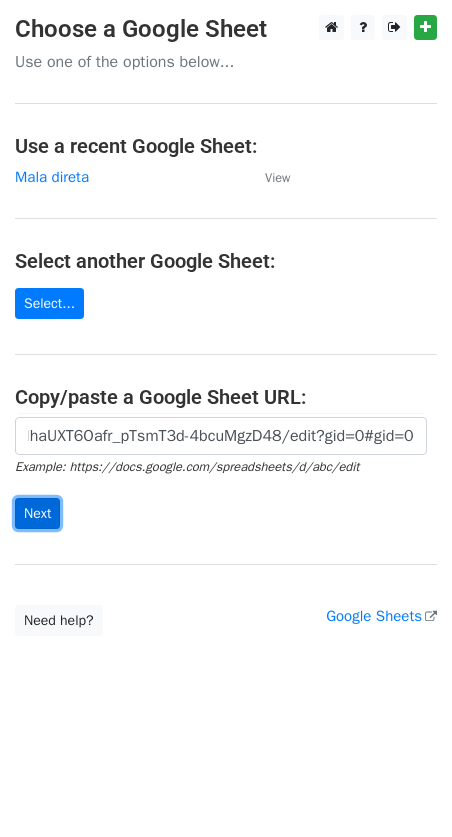 click on "Next" at bounding box center [37, 513] 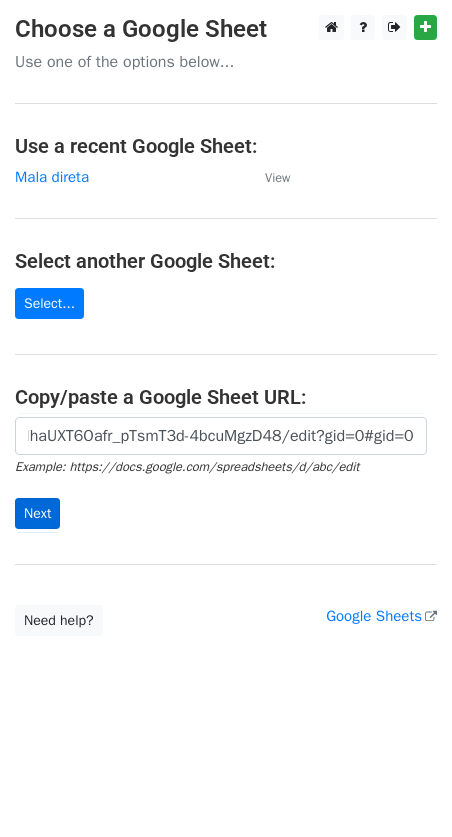 scroll, scrollTop: 0, scrollLeft: 0, axis: both 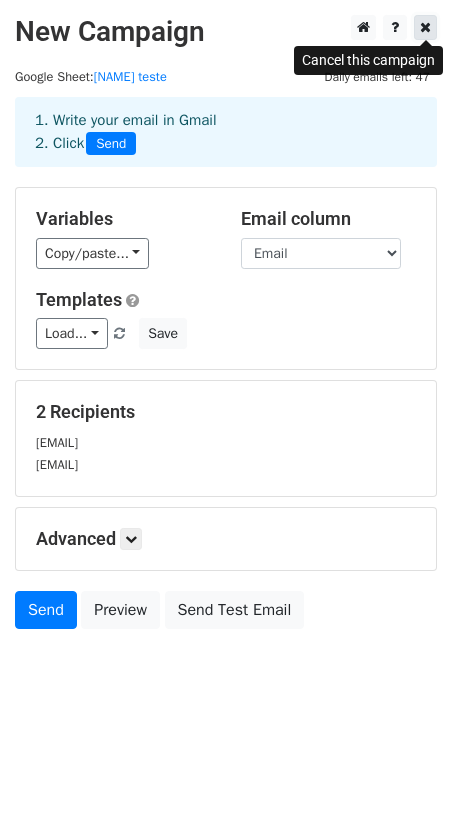 click at bounding box center [425, 27] 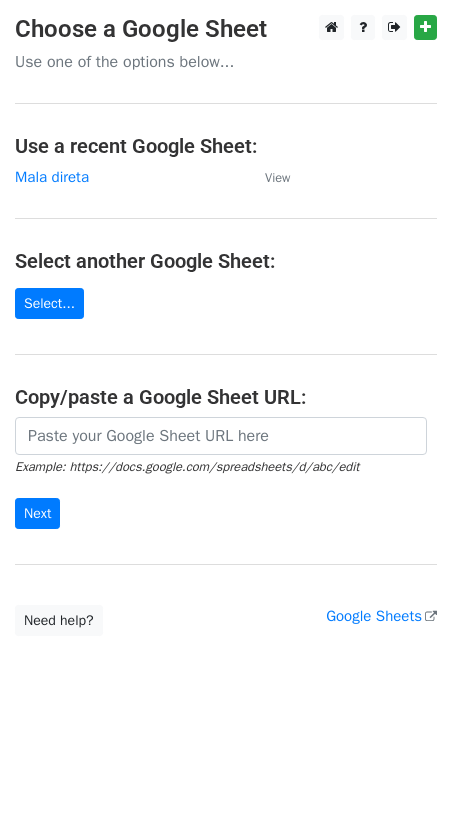 scroll, scrollTop: 0, scrollLeft: 0, axis: both 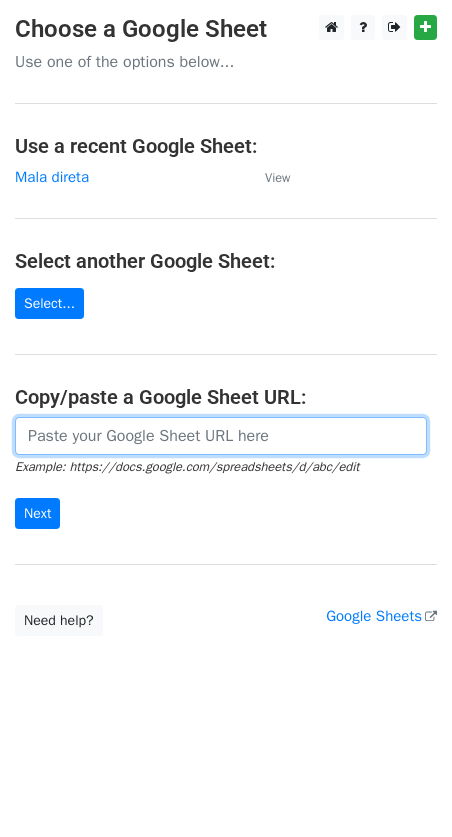 click at bounding box center [221, 436] 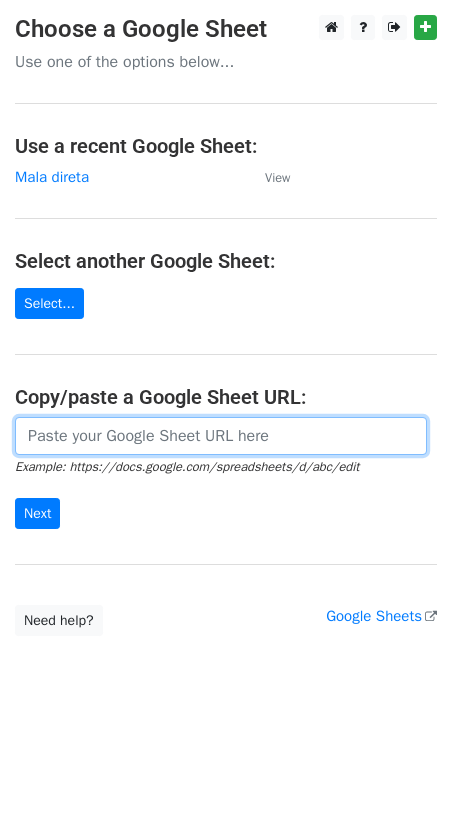 paste on "https://docs.google.com/spreadsheets/d/1SrvZcrpSBPsy-IhaUXT6Oafr_pTsmT3d-4bcuMgzD48/edit?gid=0#gid=0" 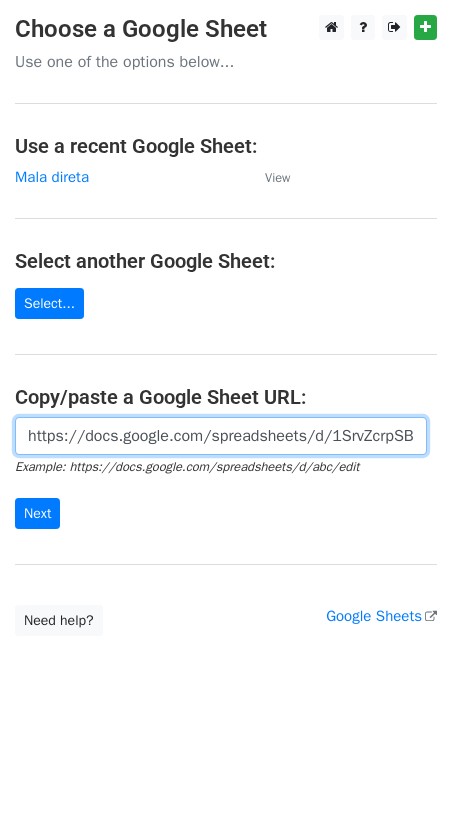 scroll, scrollTop: 0, scrollLeft: 437, axis: horizontal 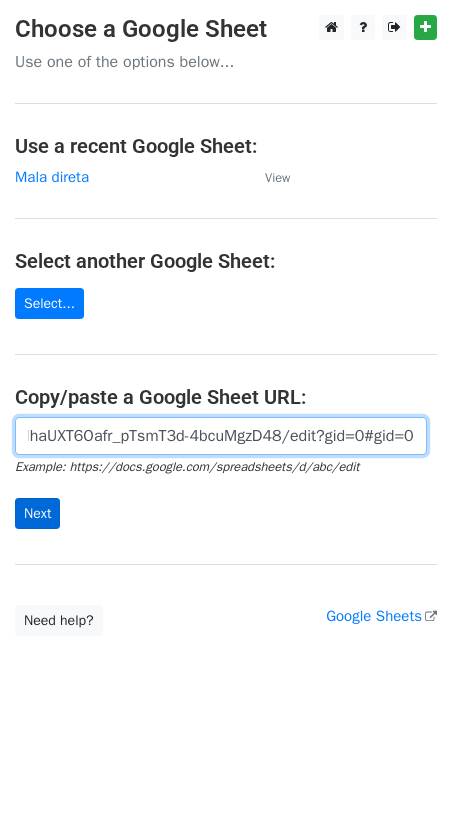type on "https://docs.google.com/spreadsheets/d/1SrvZcrpSBPsy-IhaUXT6Oafr_pTsmT3d-4bcuMgzD48/edit?gid=0#gid=0" 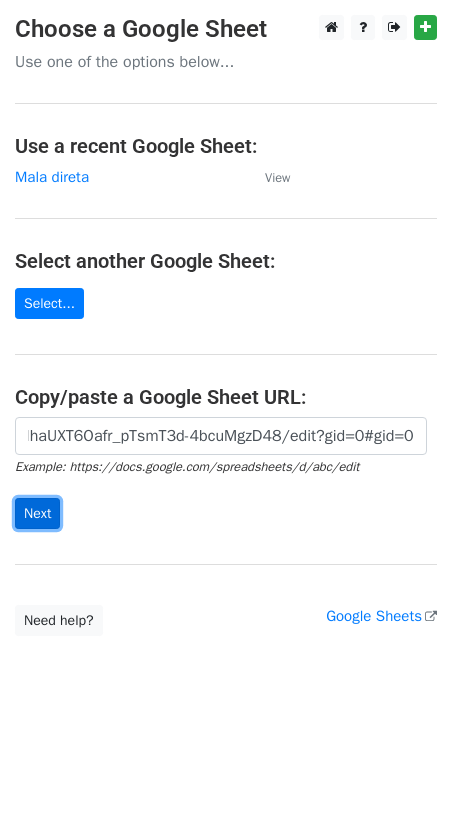 click on "Next" at bounding box center [37, 513] 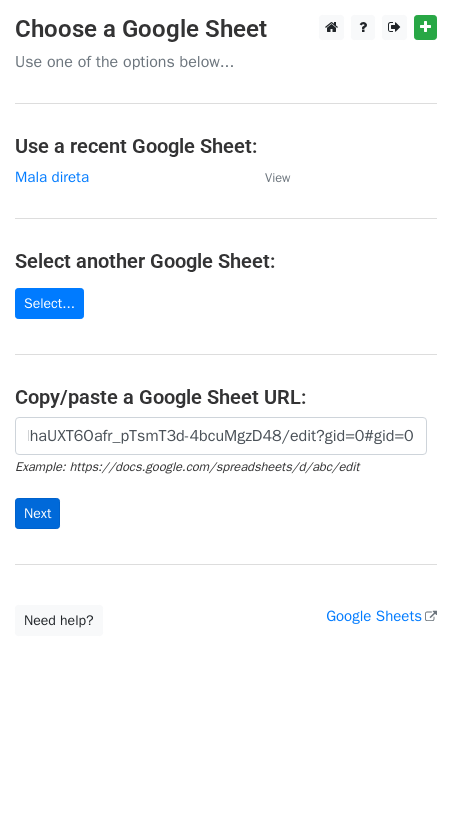 scroll, scrollTop: 0, scrollLeft: 0, axis: both 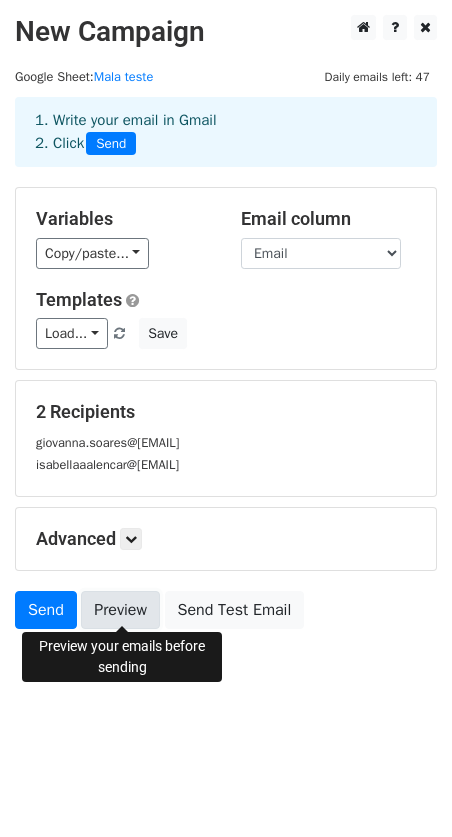 click on "Preview" at bounding box center [120, 610] 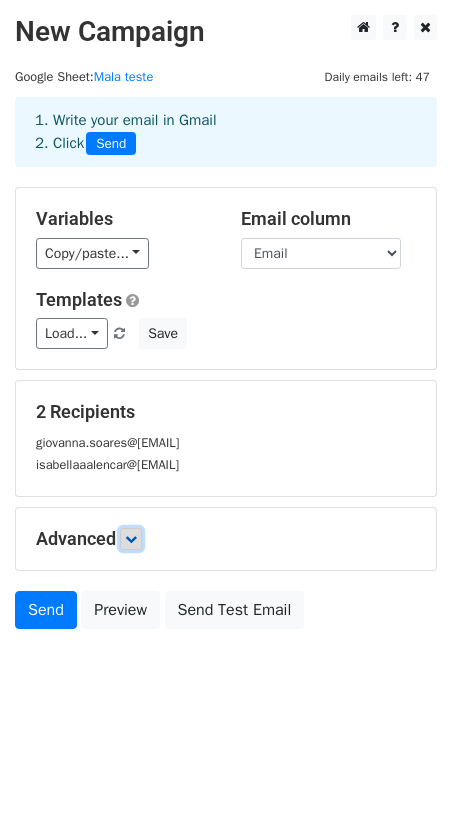 click at bounding box center [131, 539] 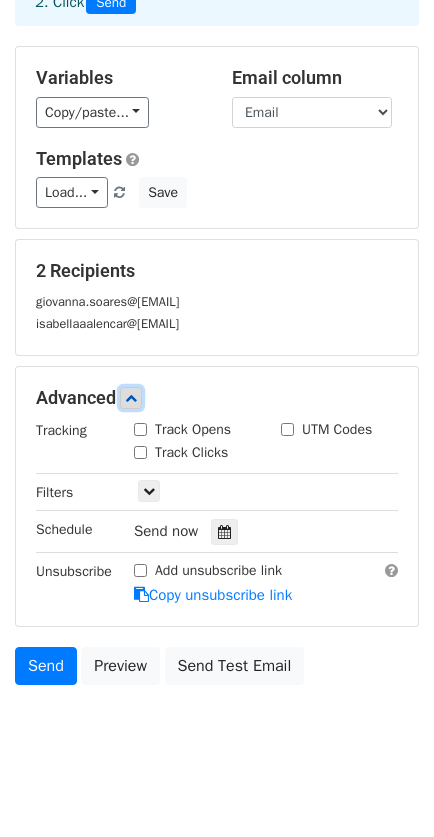 scroll, scrollTop: 151, scrollLeft: 0, axis: vertical 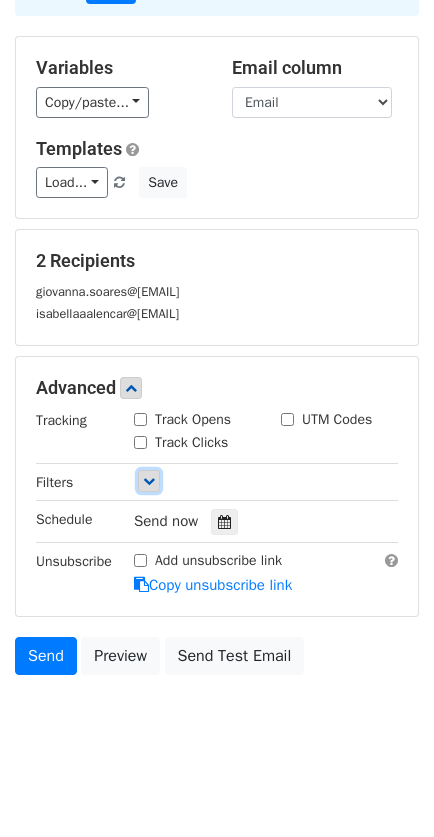 click at bounding box center [149, 481] 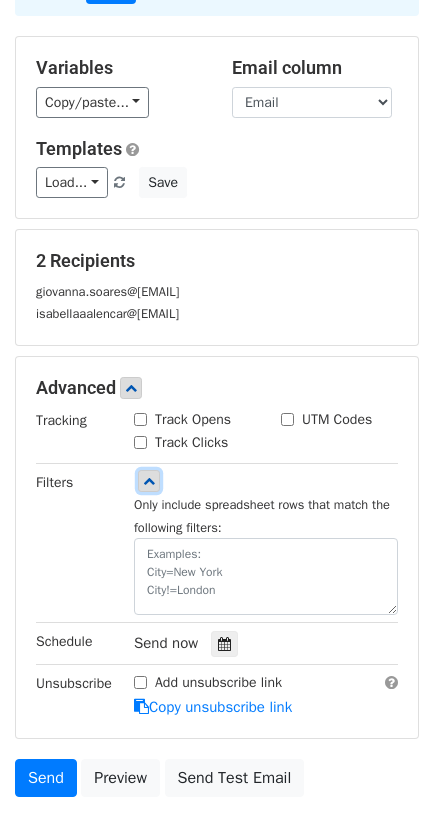 click at bounding box center [149, 481] 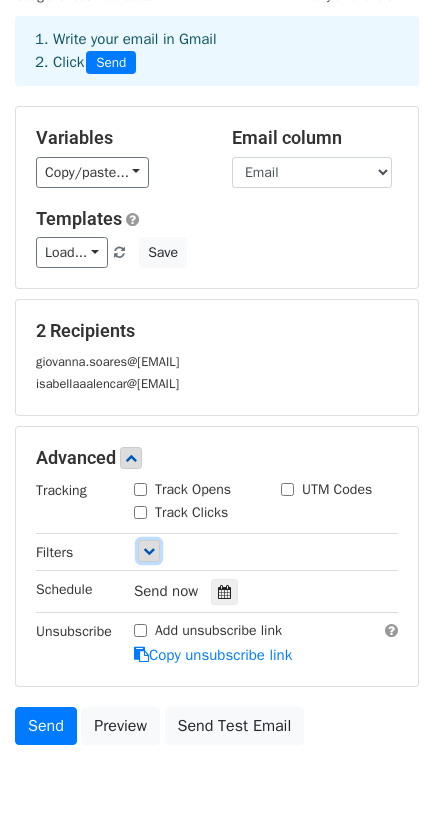 scroll, scrollTop: 151, scrollLeft: 0, axis: vertical 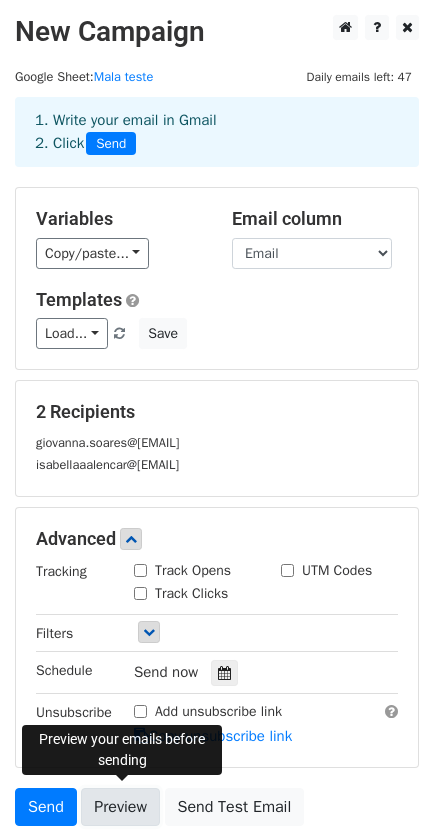 click on "Preview" at bounding box center (120, 807) 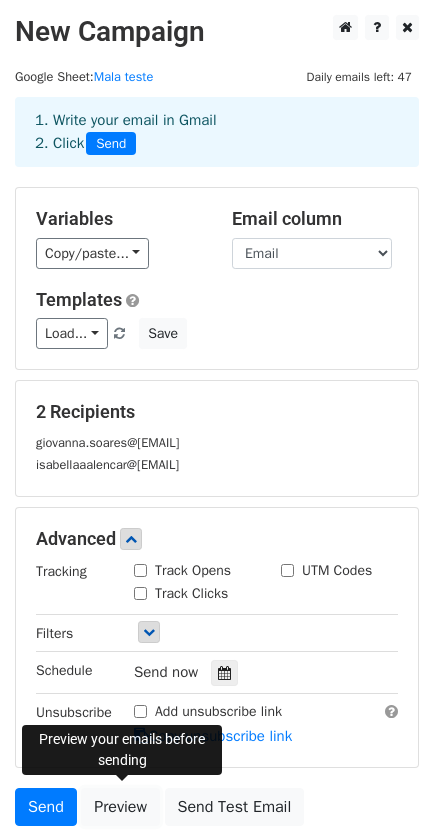 scroll, scrollTop: 40, scrollLeft: 0, axis: vertical 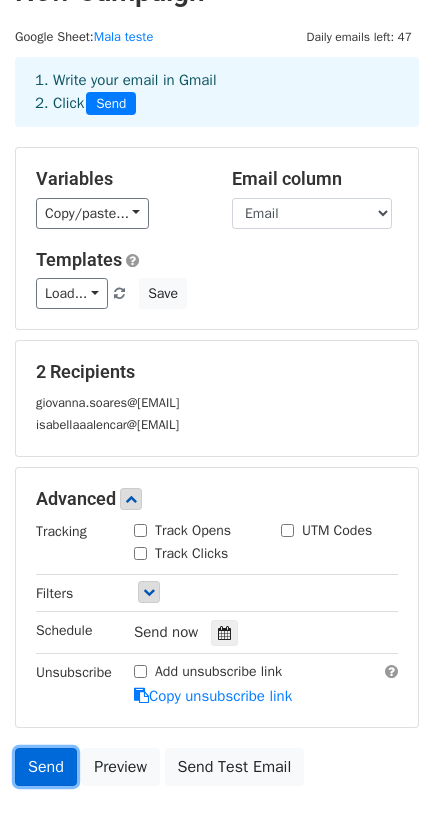 click on "Send" at bounding box center (46, 767) 